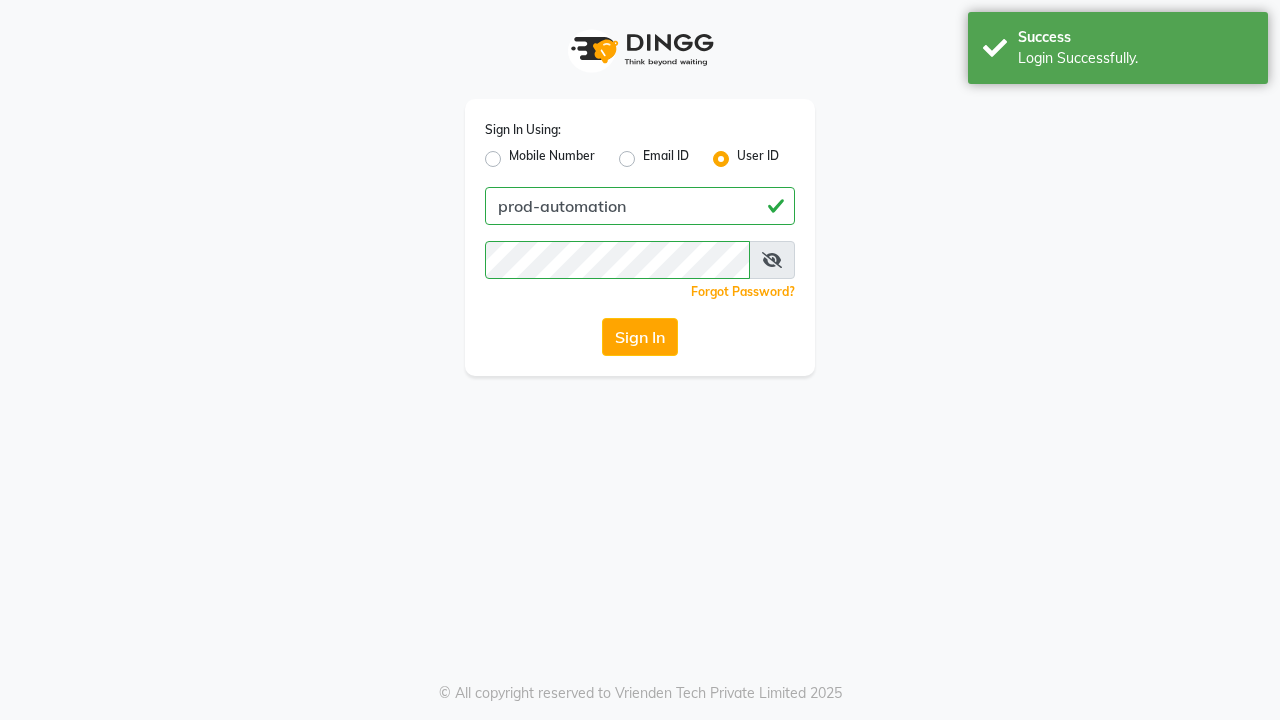 scroll, scrollTop: 0, scrollLeft: 0, axis: both 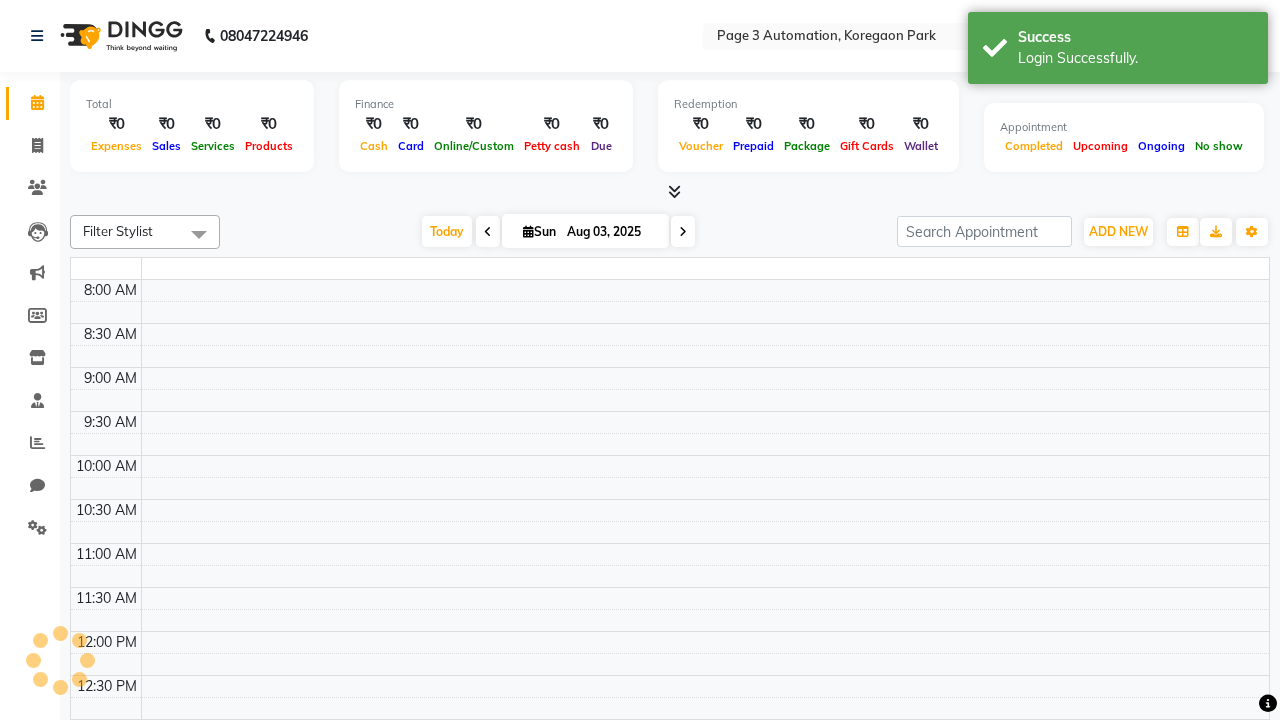 select on "en" 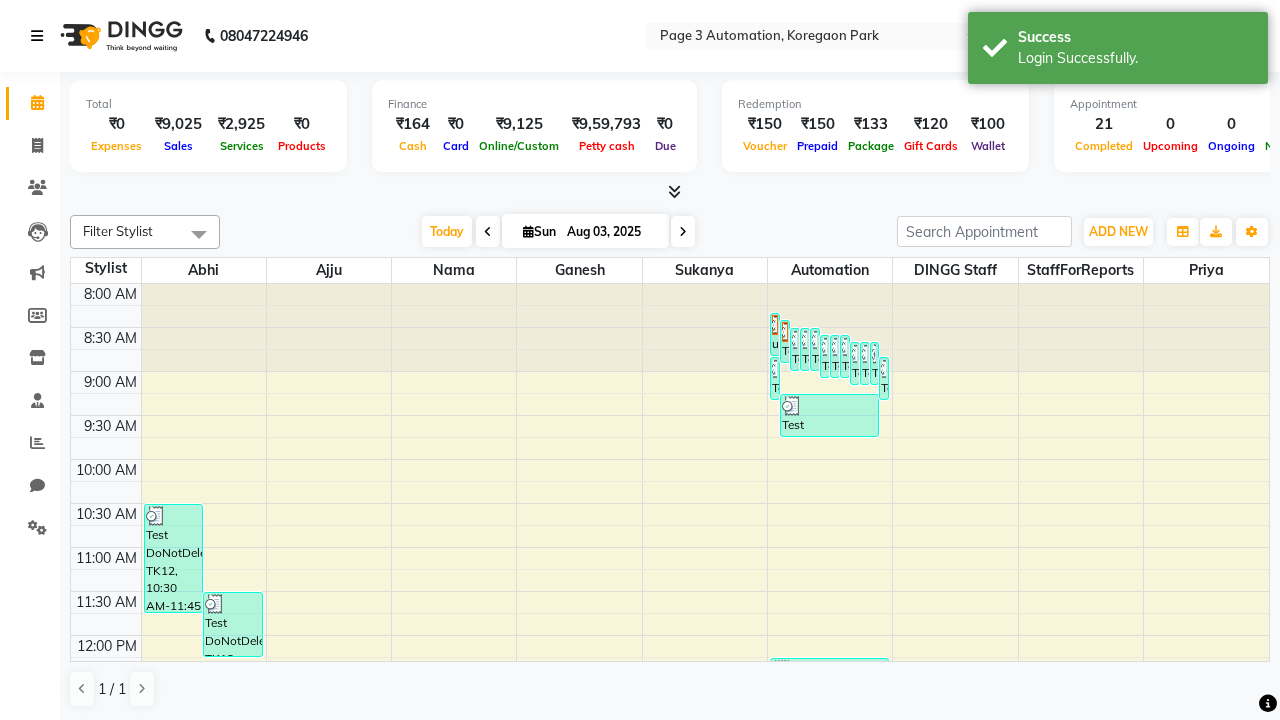 click at bounding box center [37, 36] 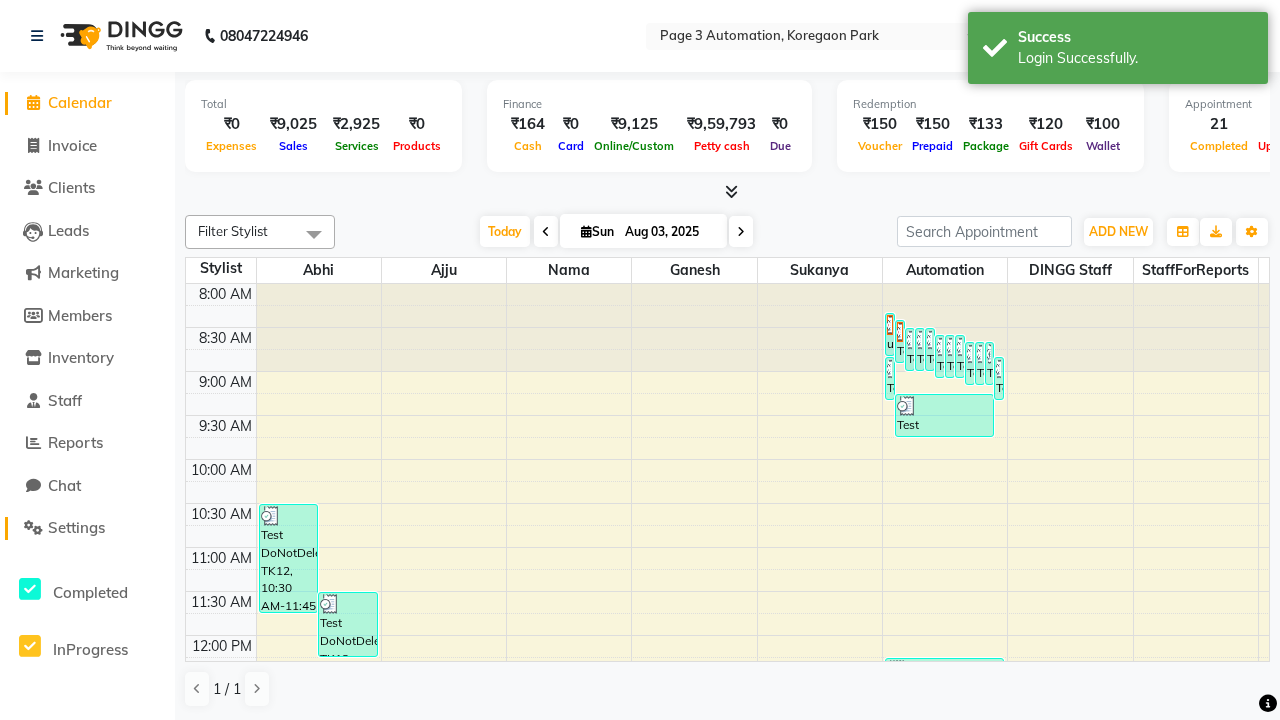 click on "Settings" 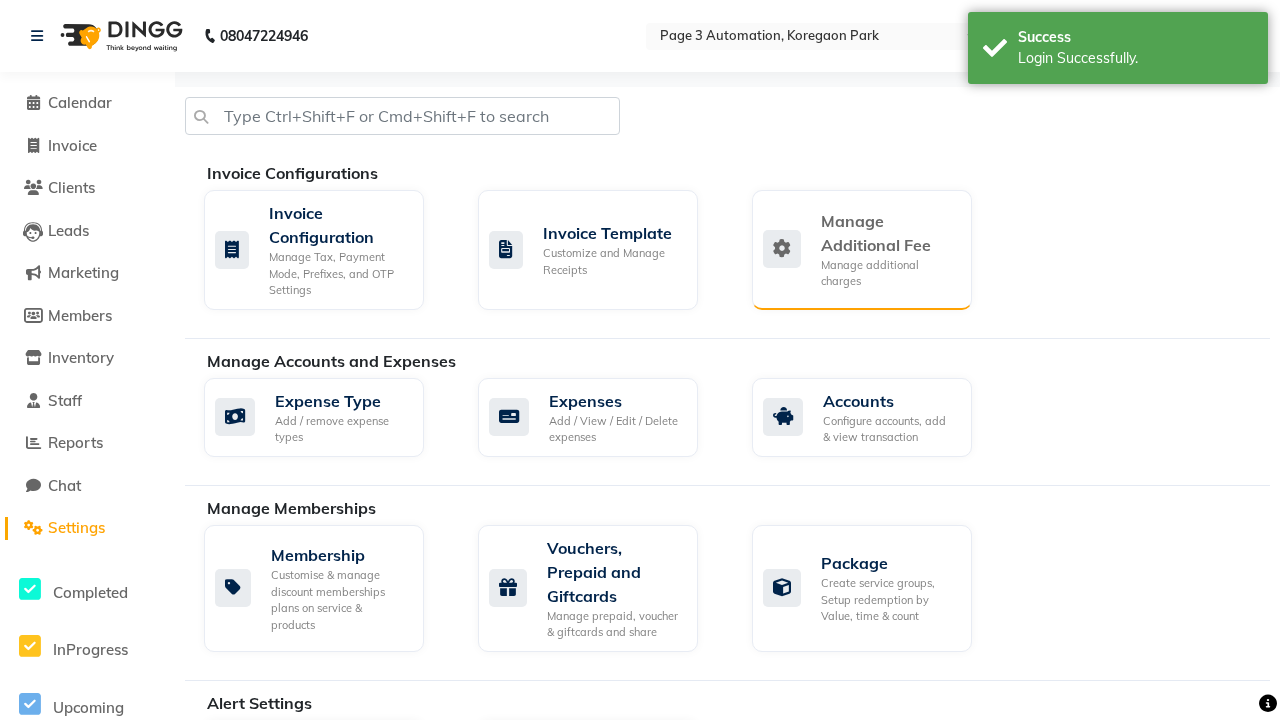 click on "Manage Additional Fee" 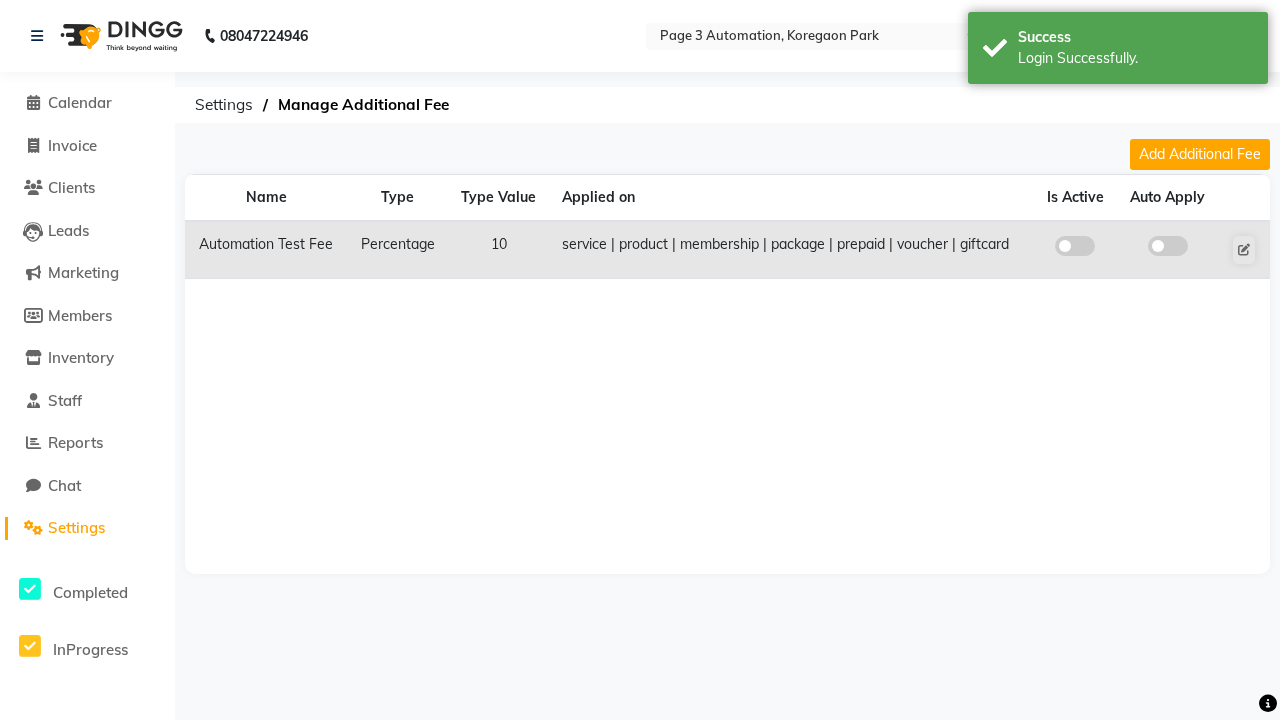 click 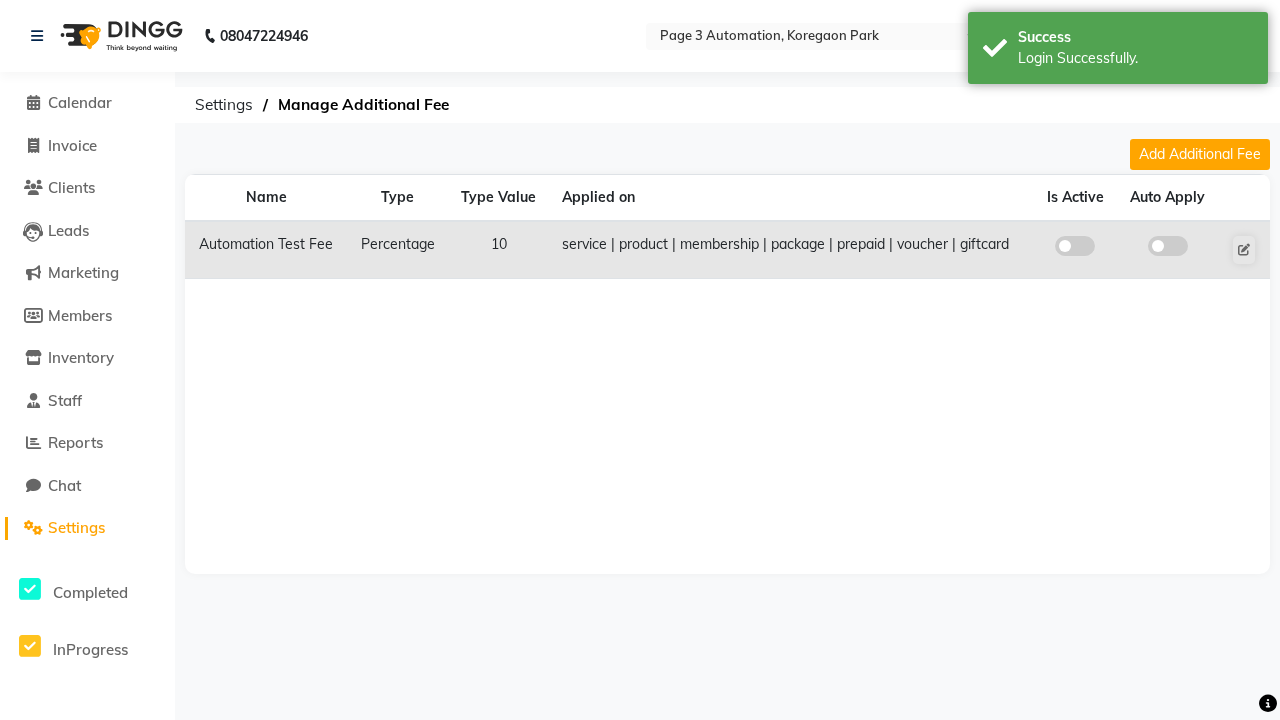 click 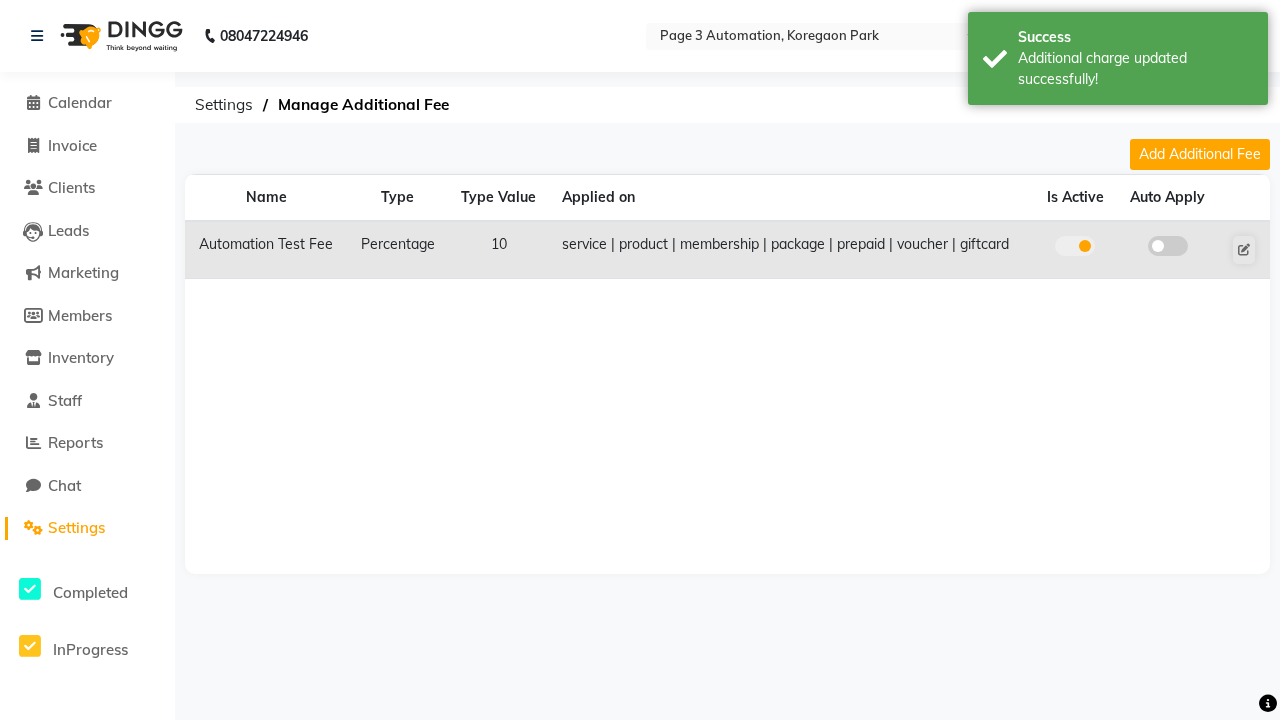 click 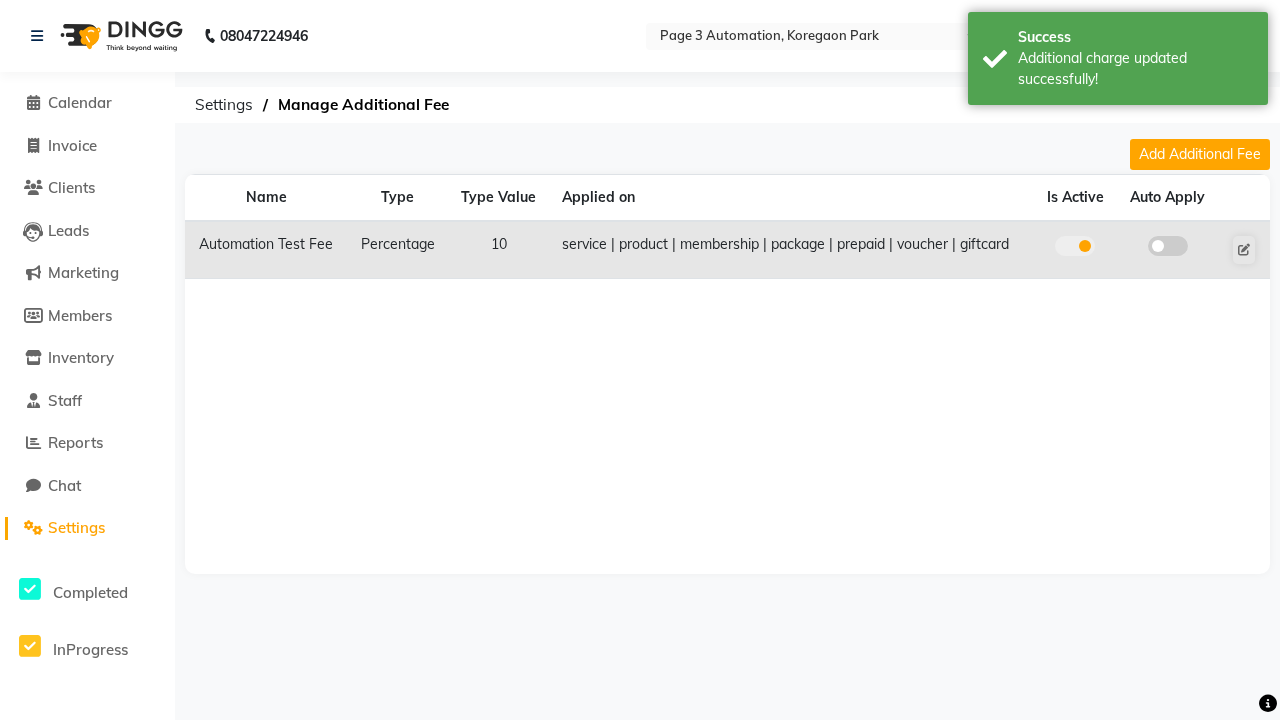 click 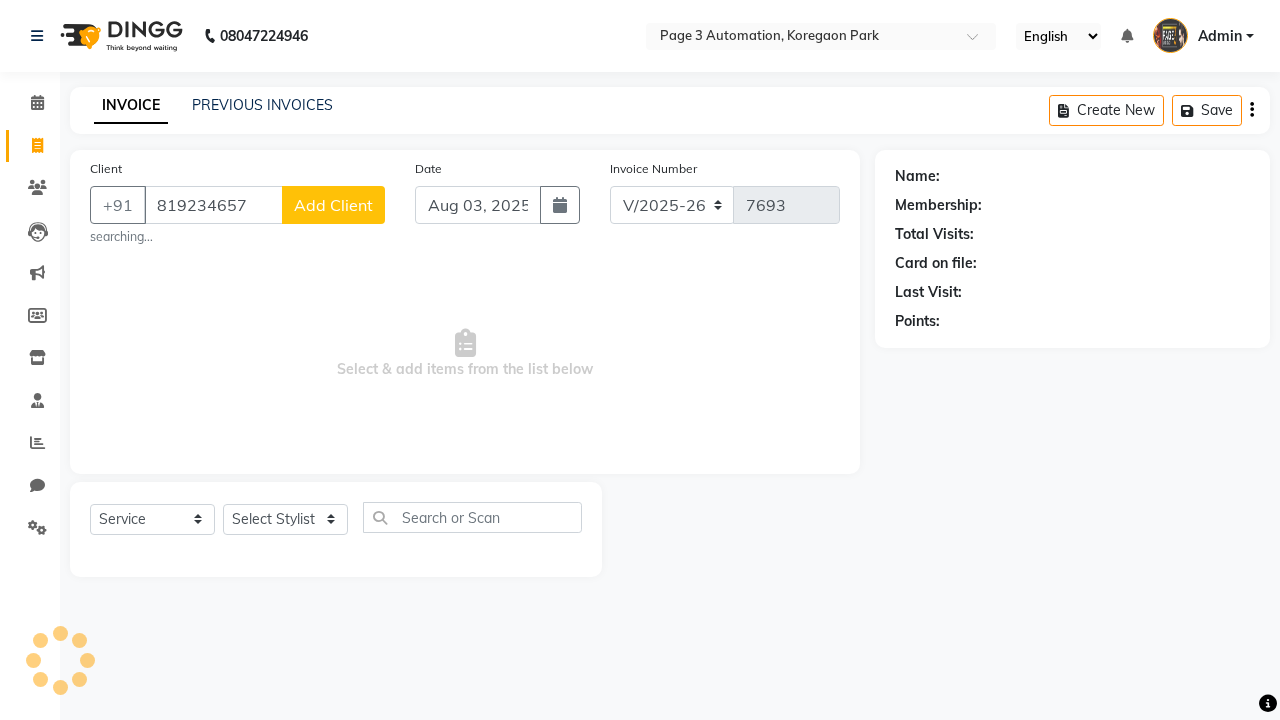select on "2774" 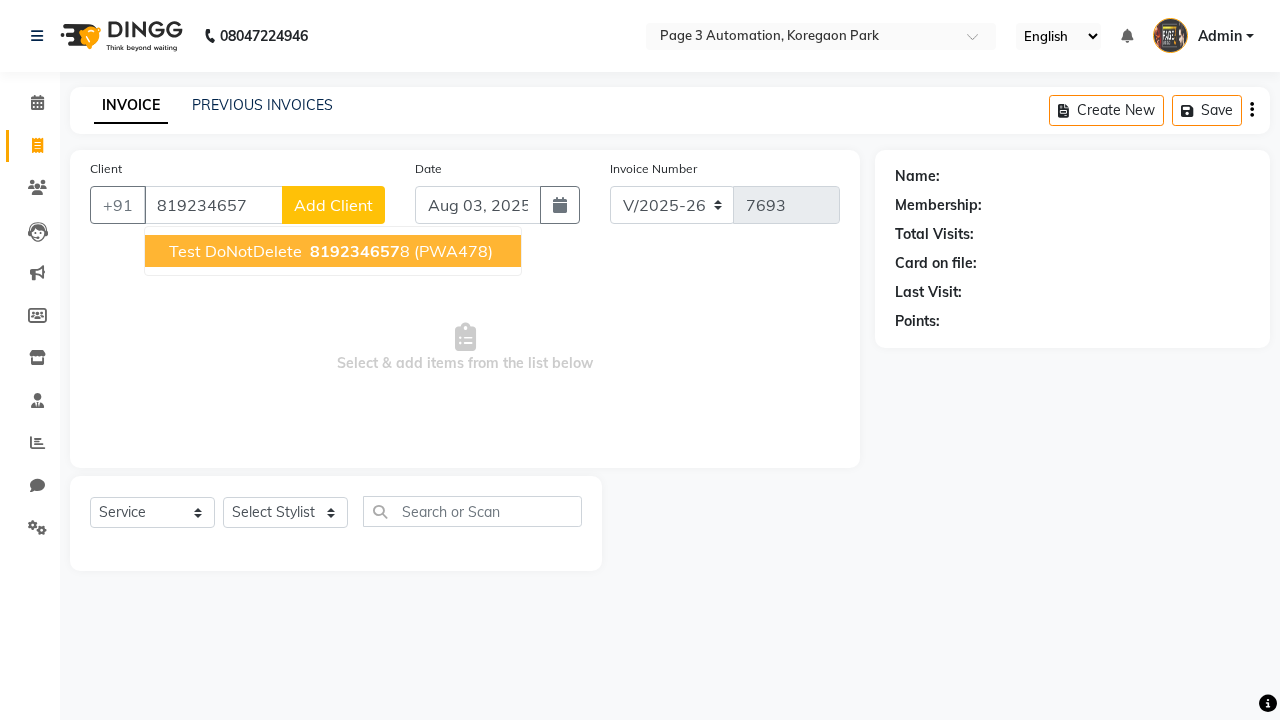 click on "819234657" at bounding box center [355, 251] 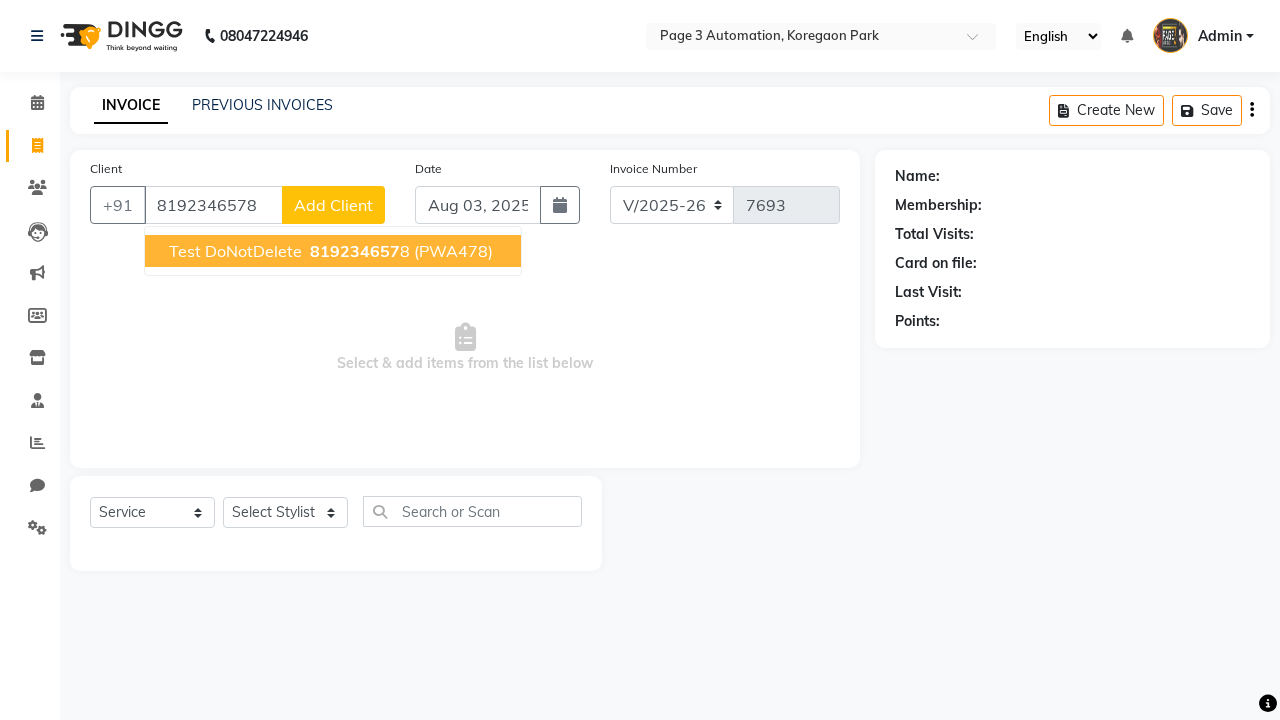 type on "8192346578" 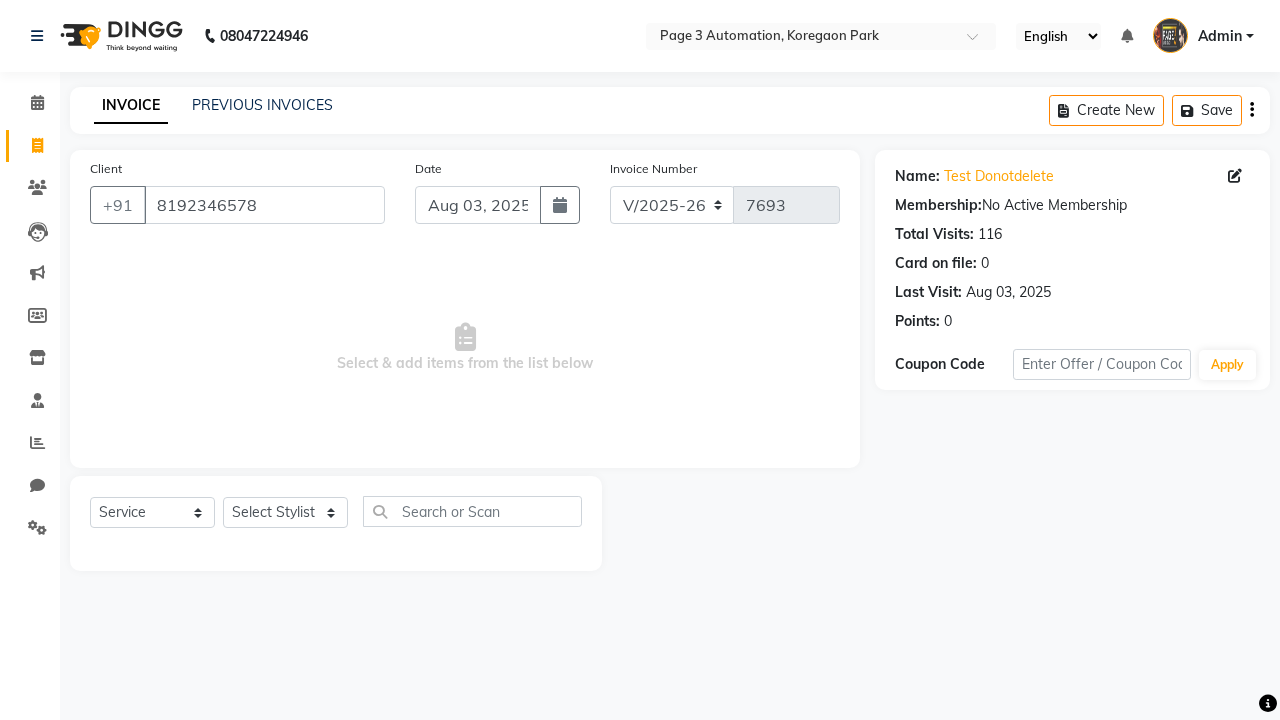 select on "71572" 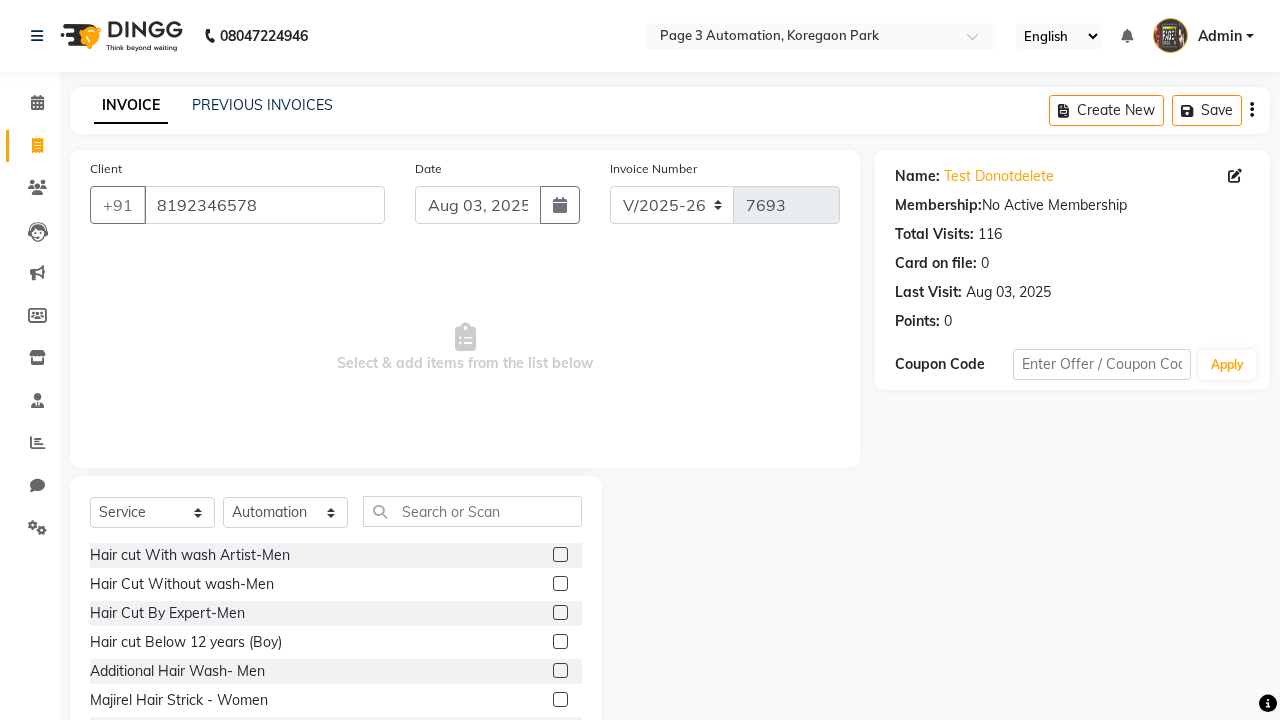 click 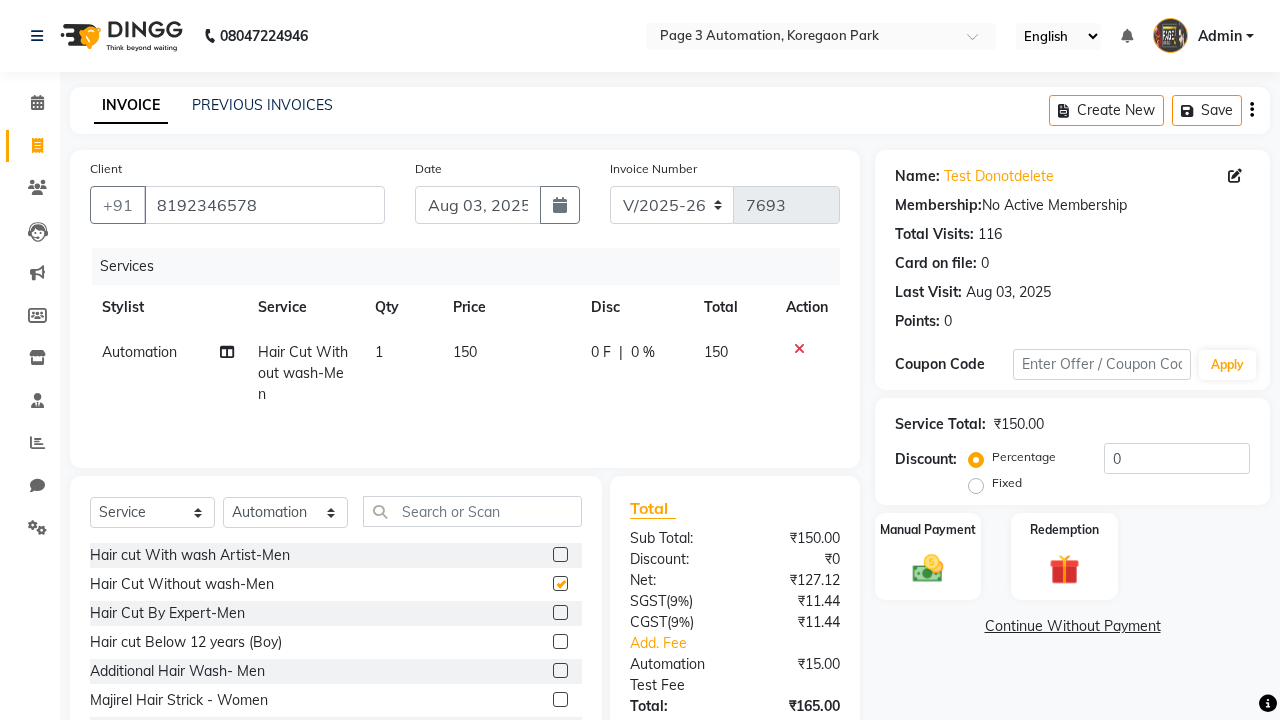 checkbox on "false" 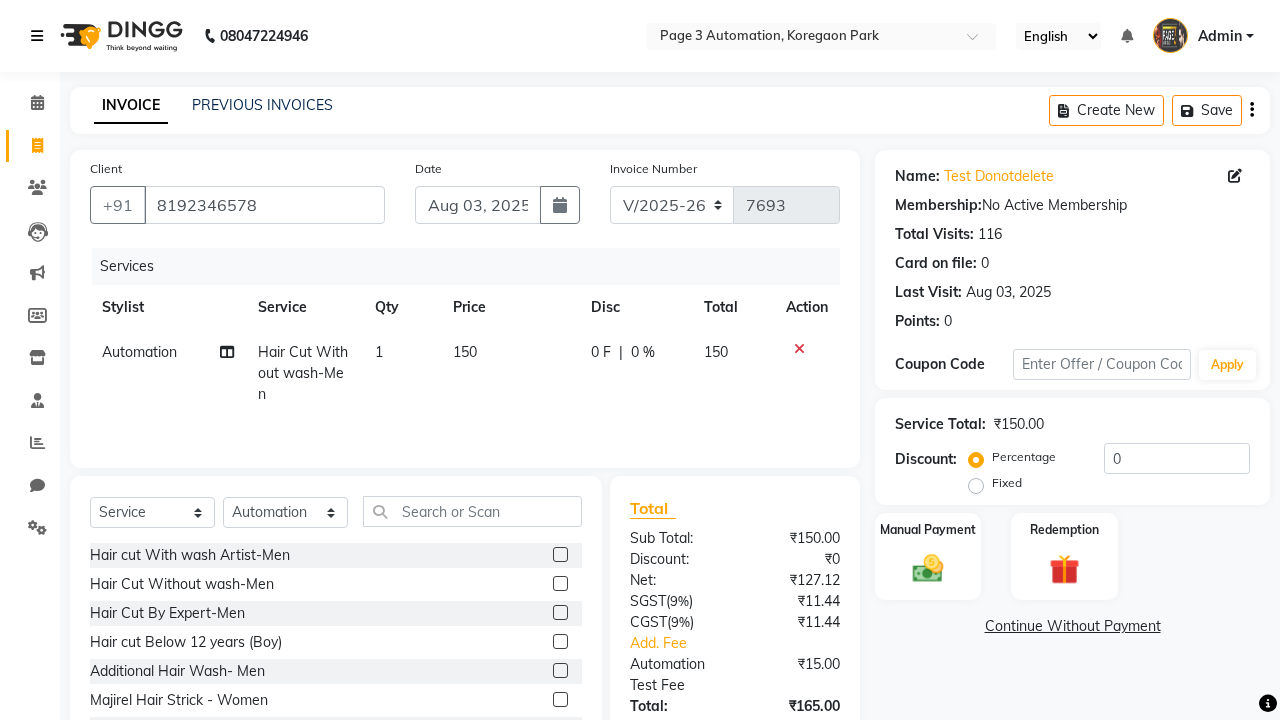 click at bounding box center [37, 36] 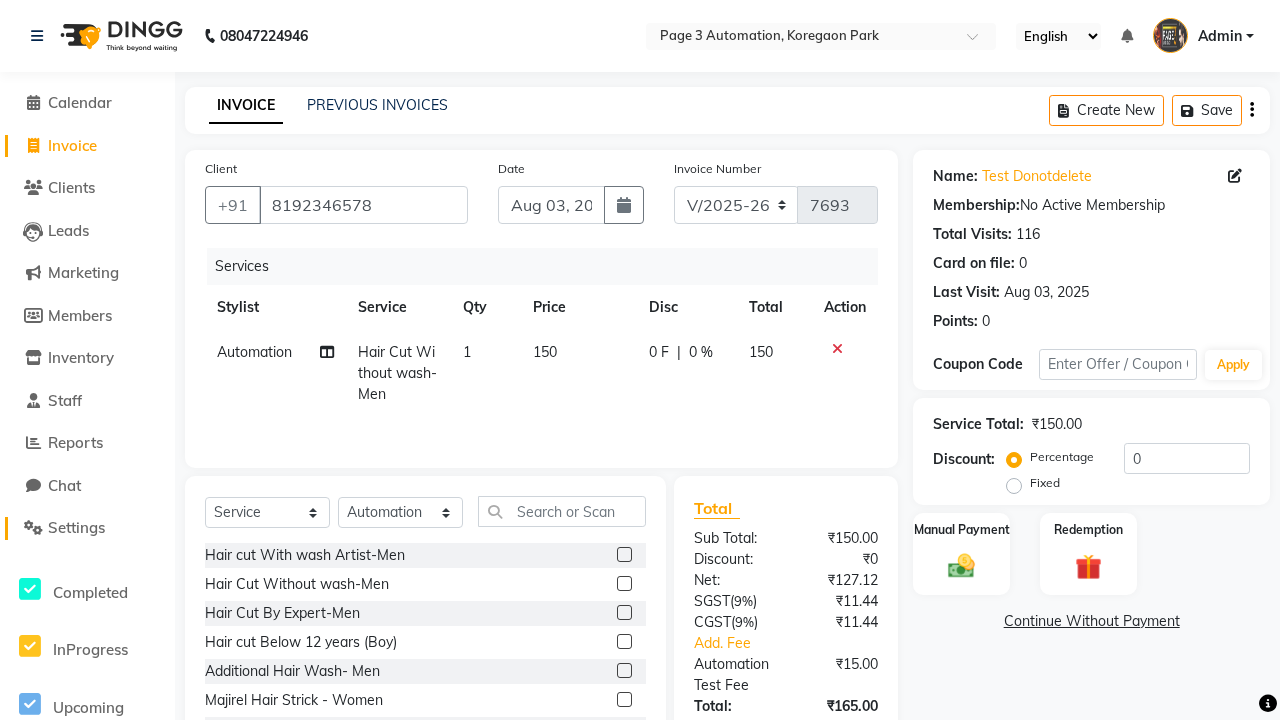 click on "Settings" 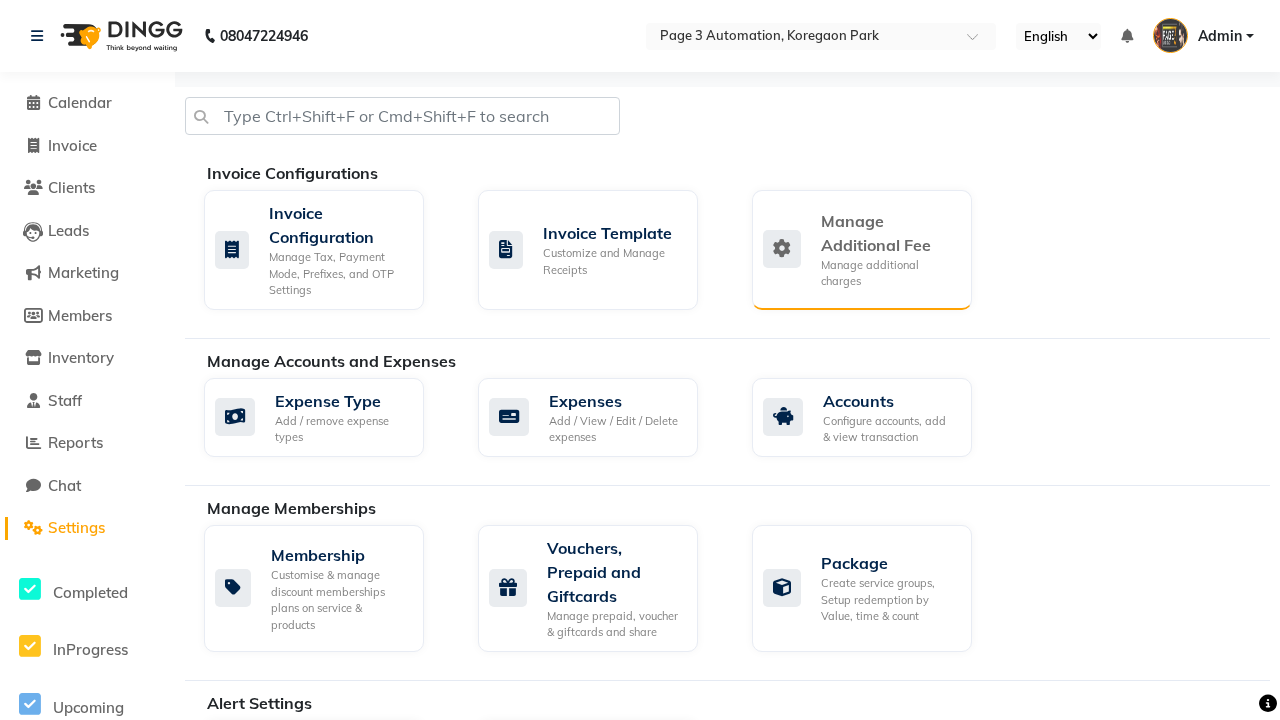 click on "Manage Additional Fee" 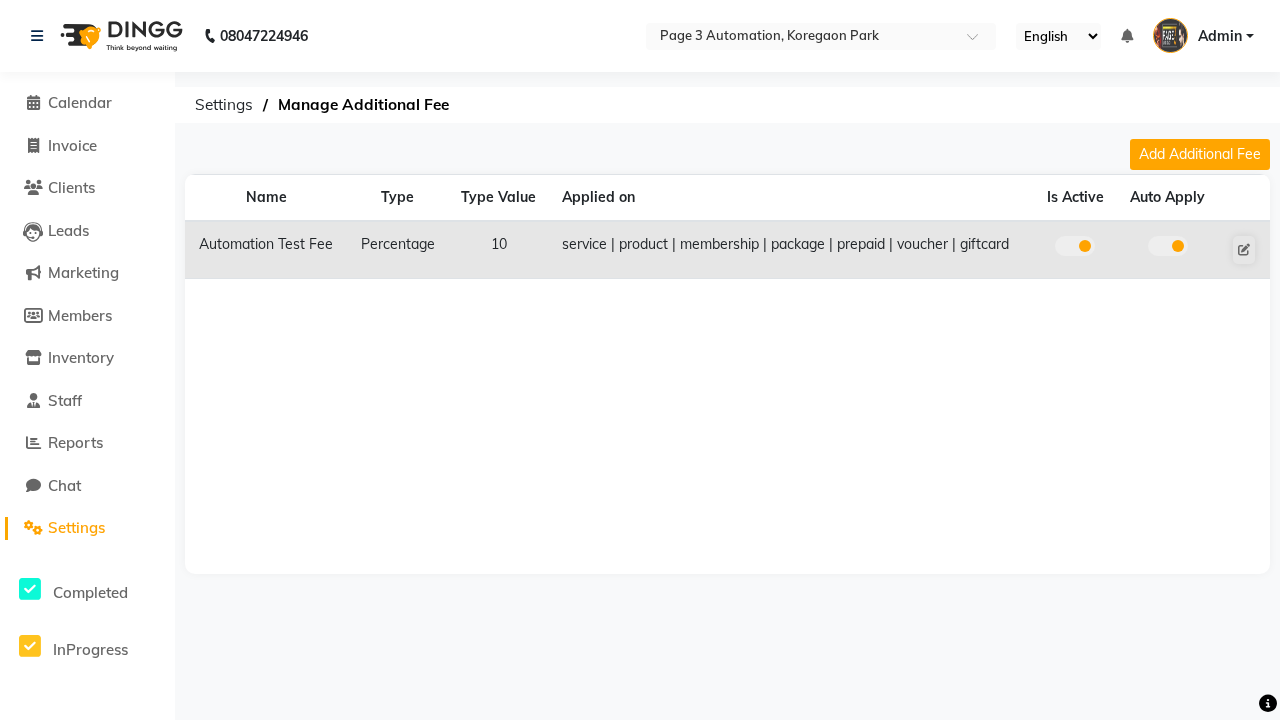 click 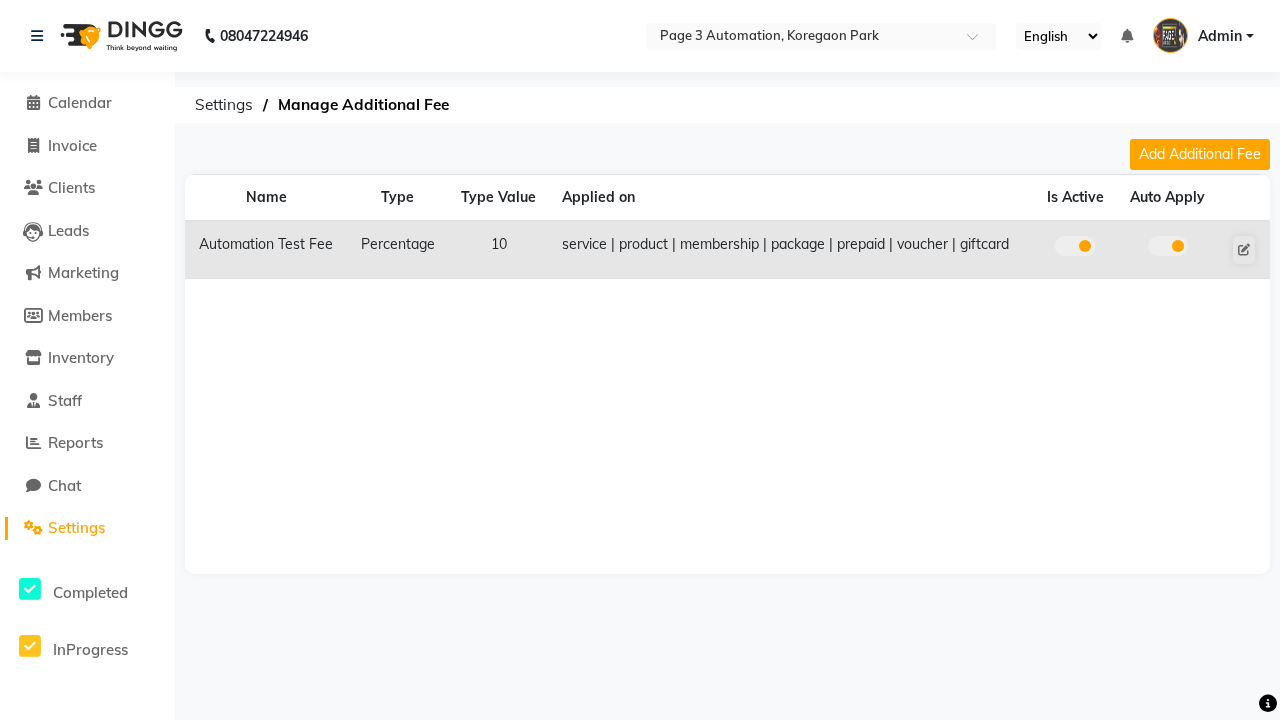 click 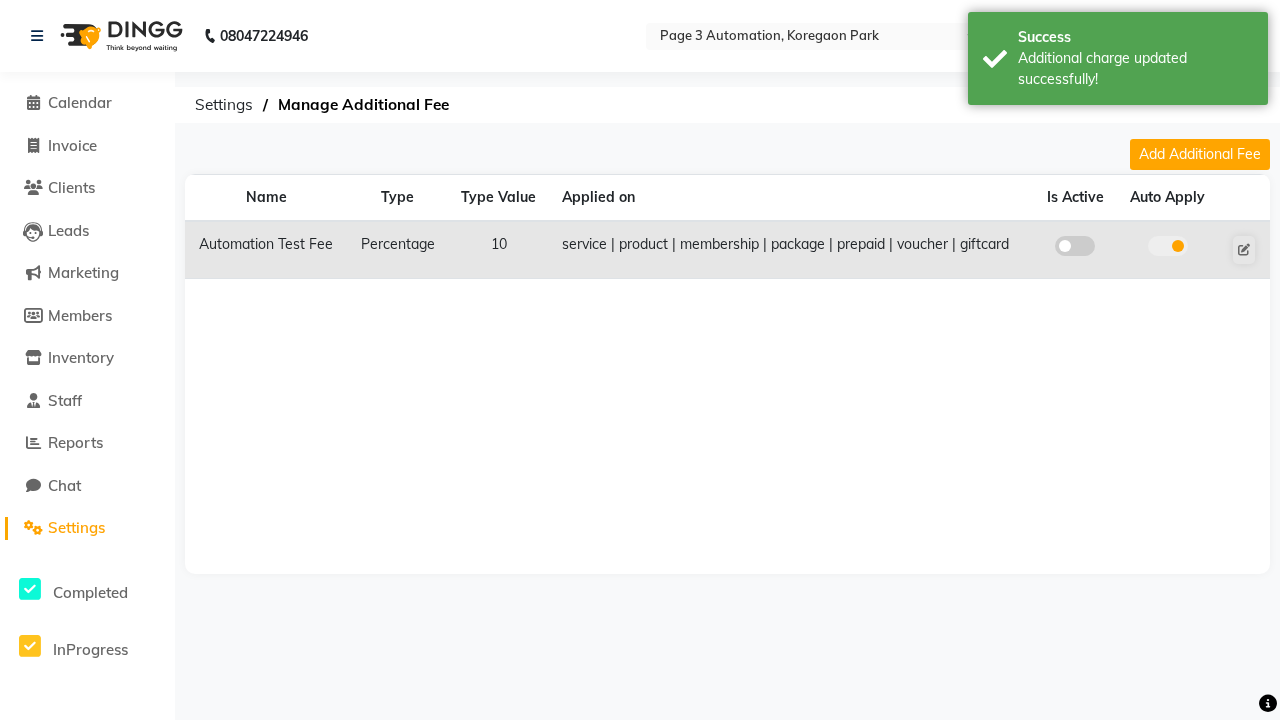 click 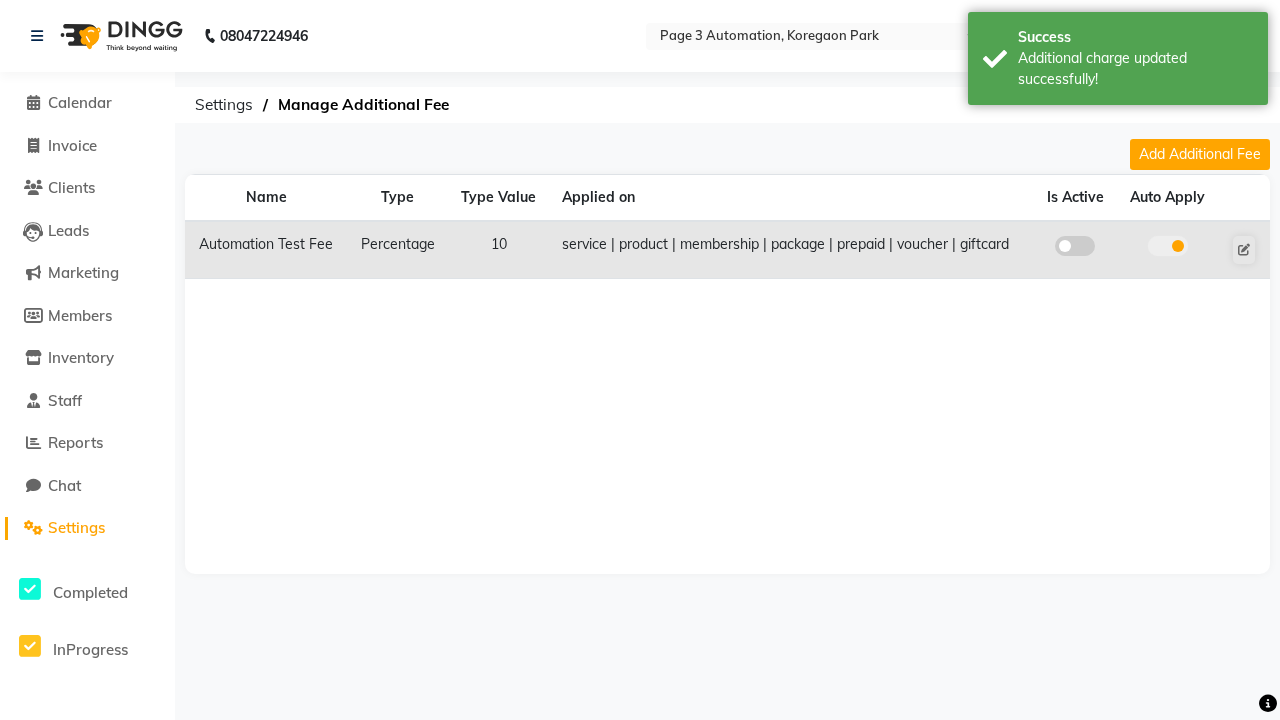 click 